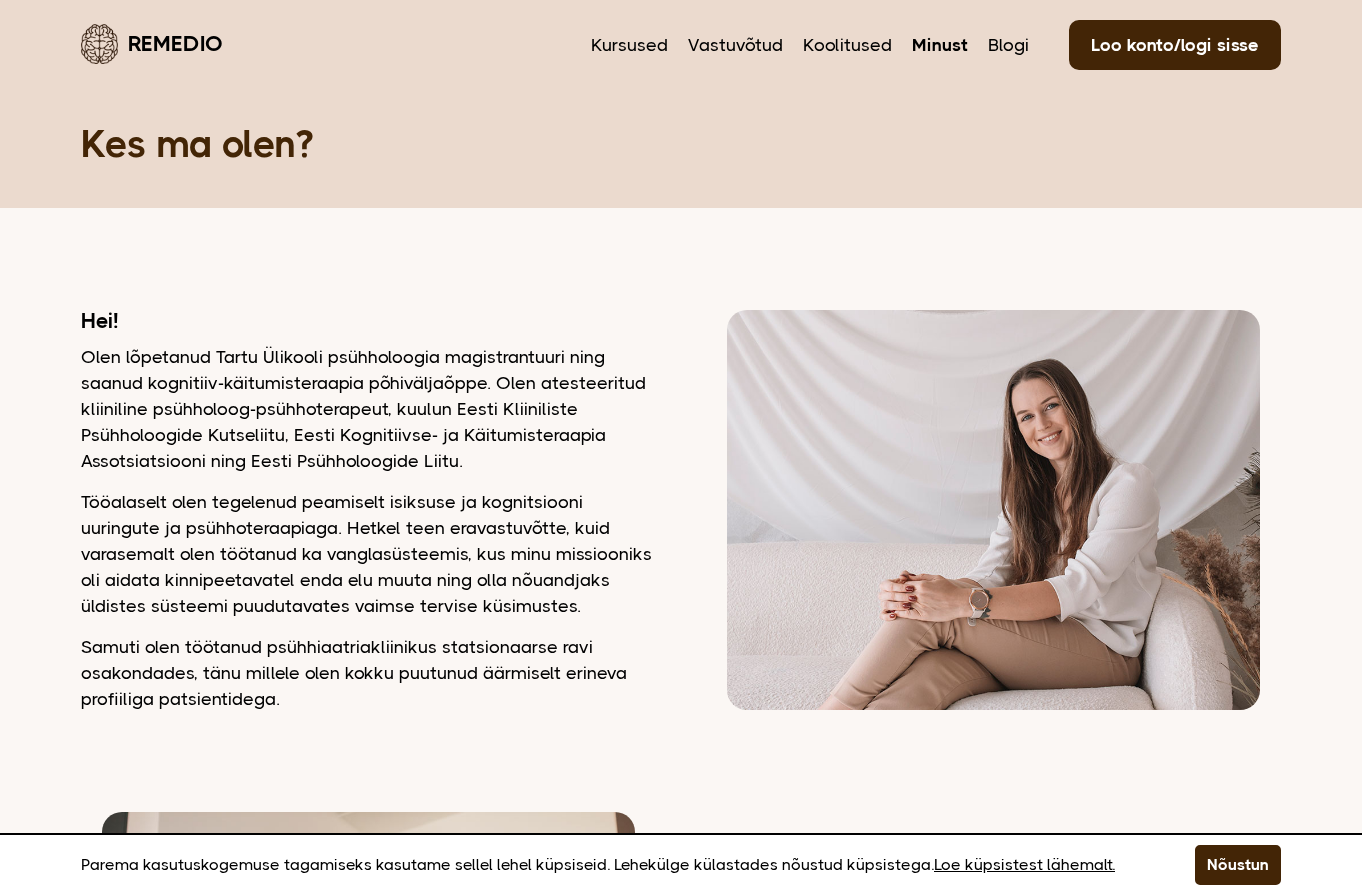 scroll, scrollTop: 0, scrollLeft: 0, axis: both 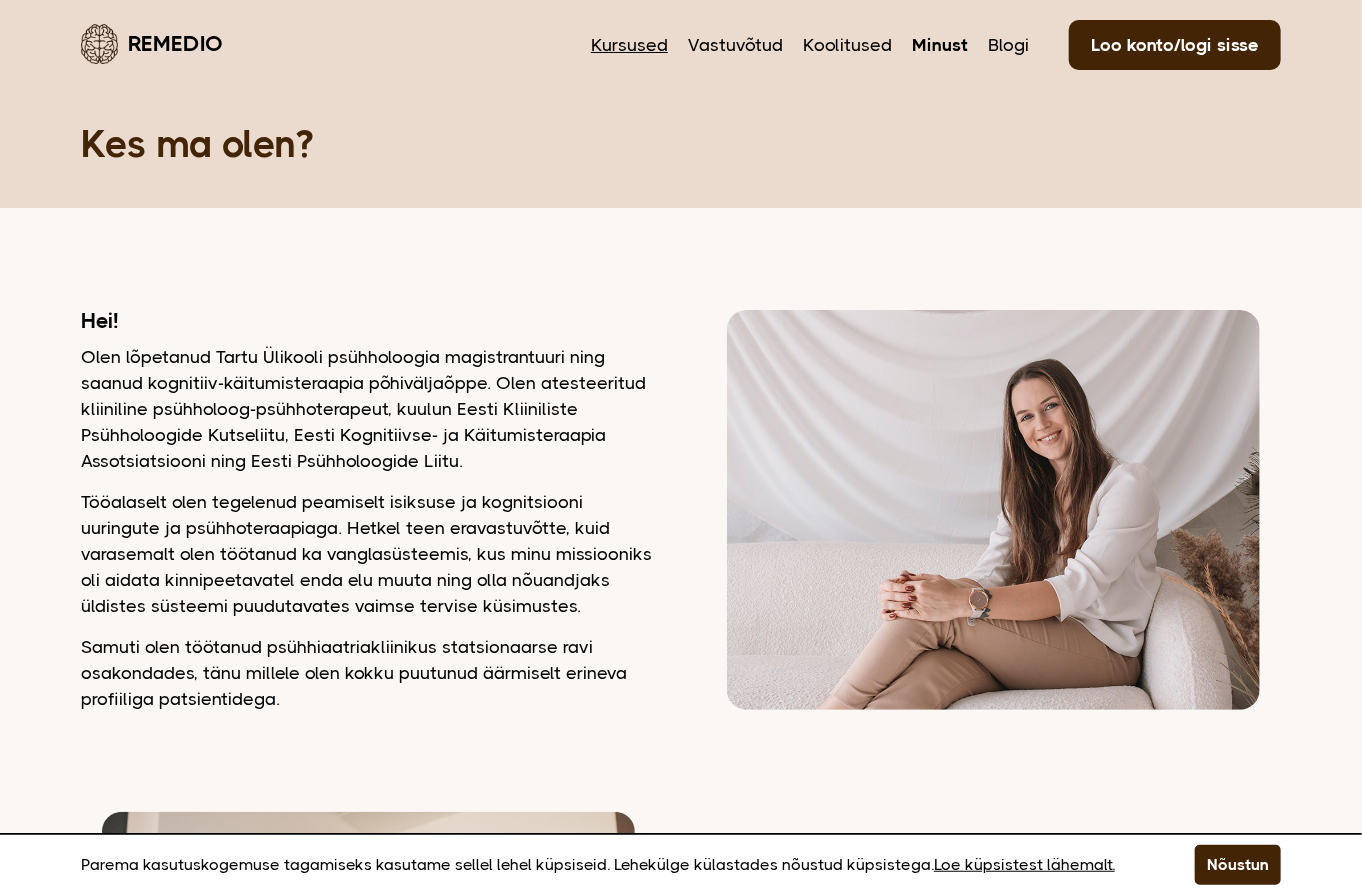 click on "Kursused" at bounding box center [629, 45] 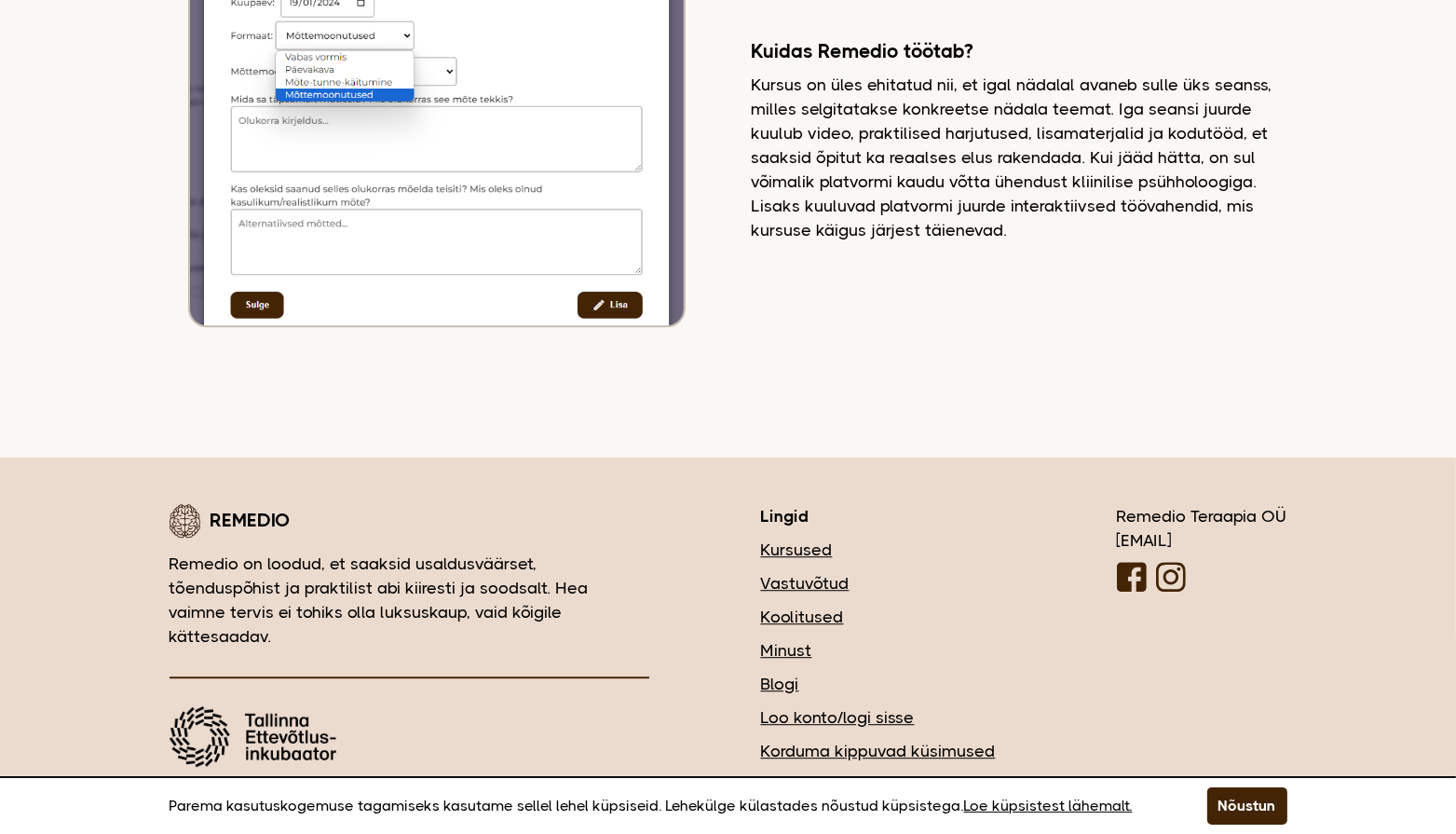 scroll, scrollTop: 5047, scrollLeft: 0, axis: vertical 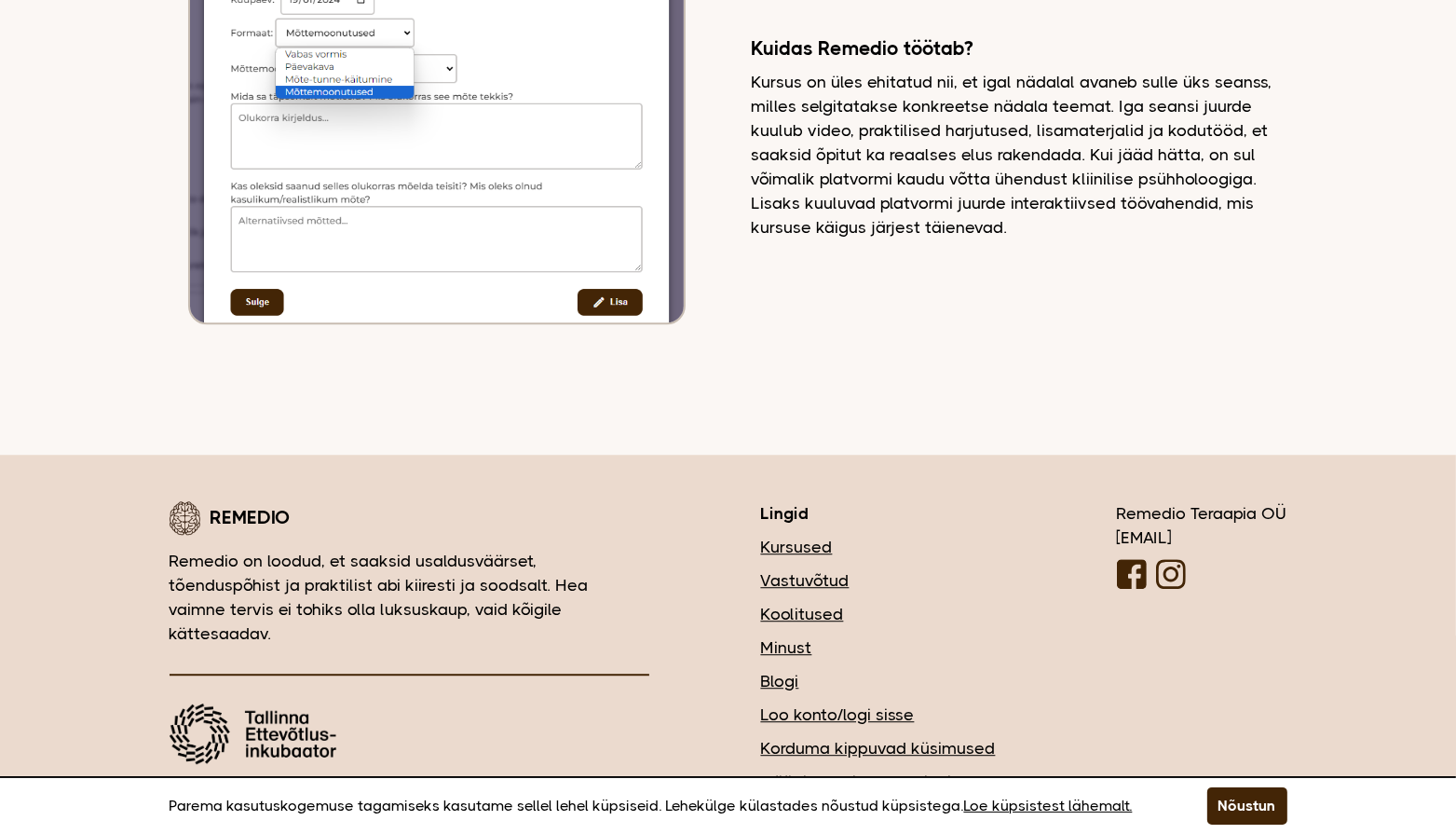click on "Koolitused" at bounding box center (883, 614) 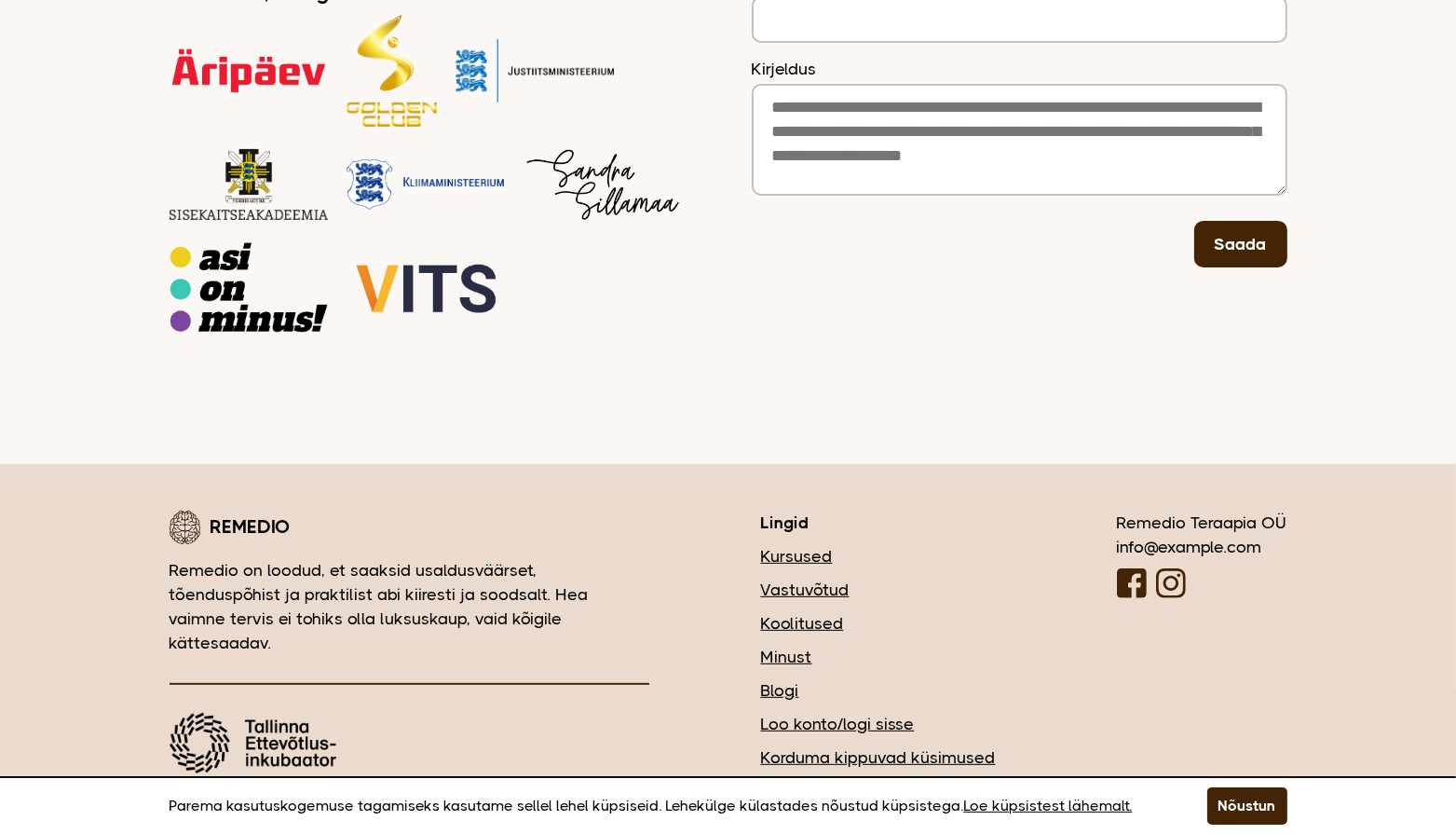 scroll, scrollTop: 509, scrollLeft: 0, axis: vertical 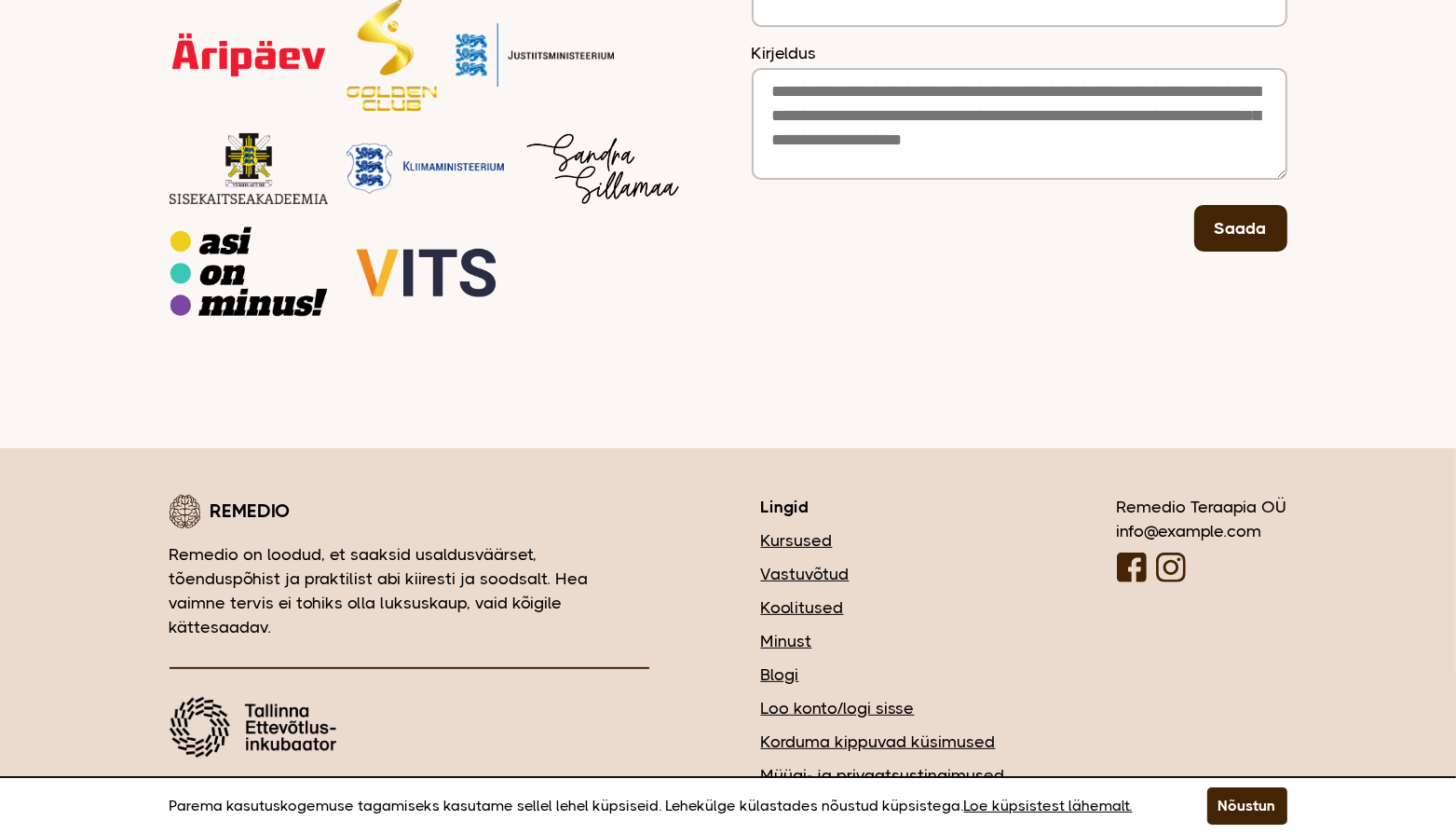 click on "Vastuvõtud" at bounding box center (883, 574) 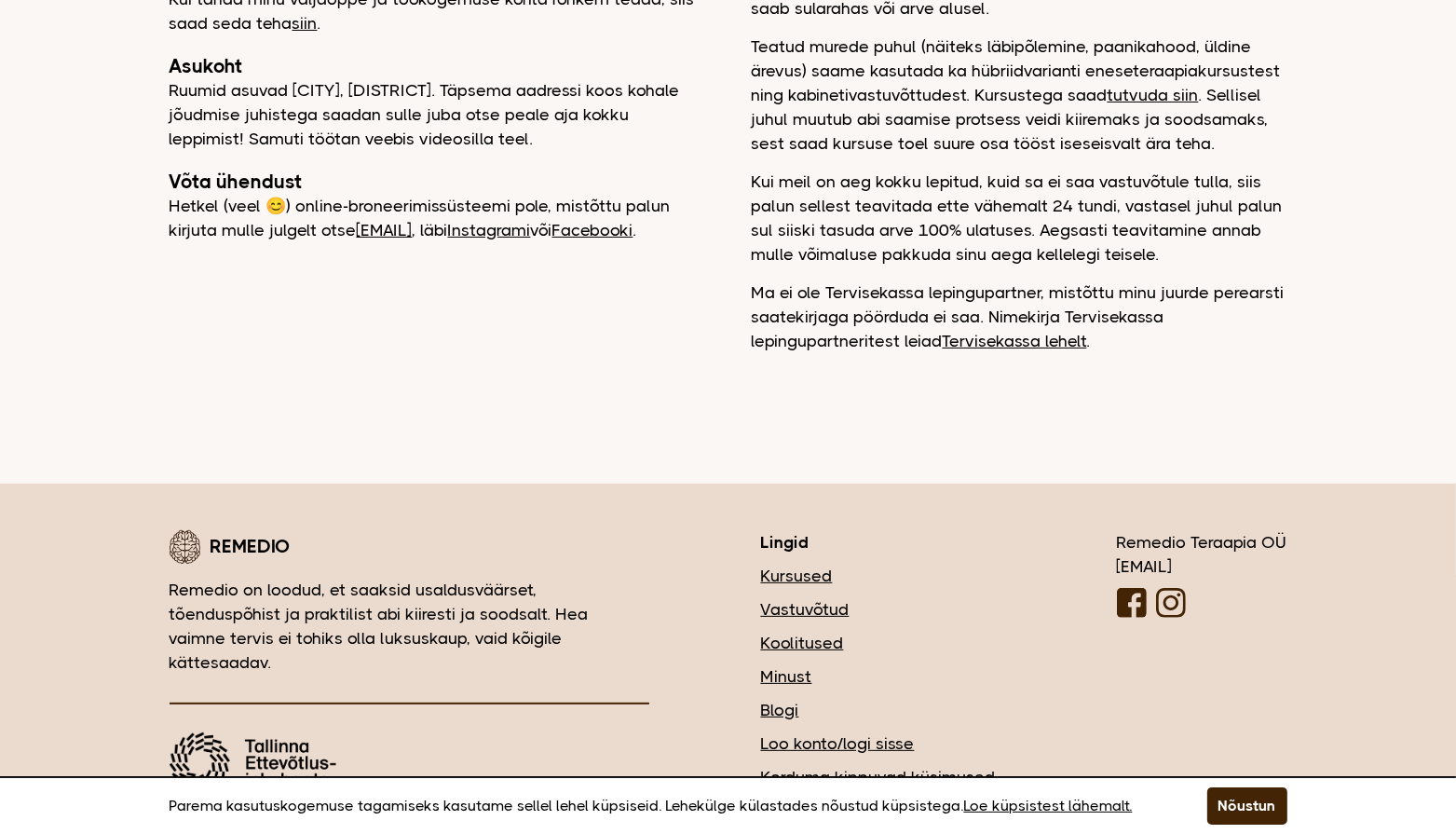 scroll, scrollTop: 407, scrollLeft: 0, axis: vertical 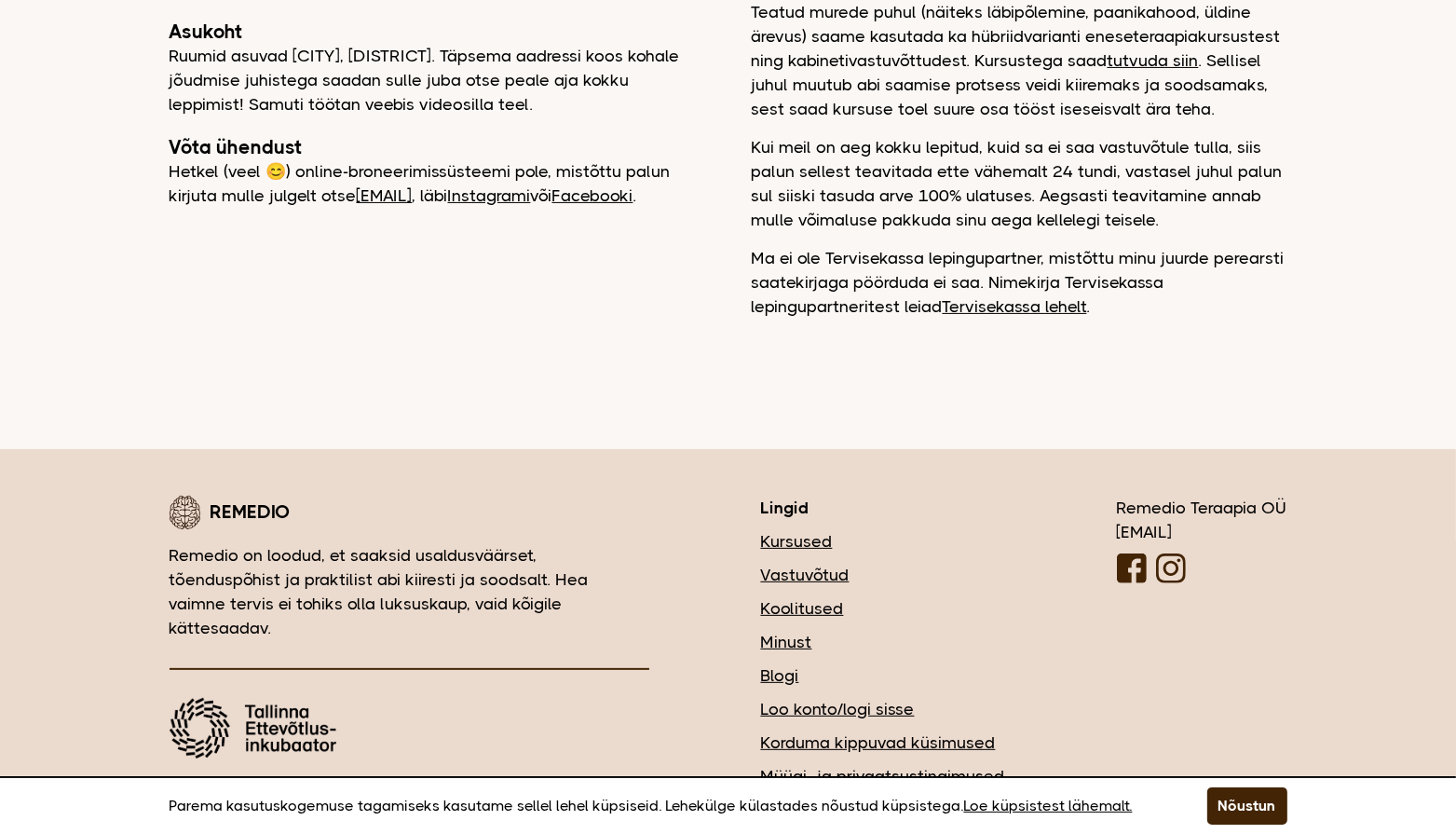 click on "Vastuvõtud" at bounding box center [883, 575] 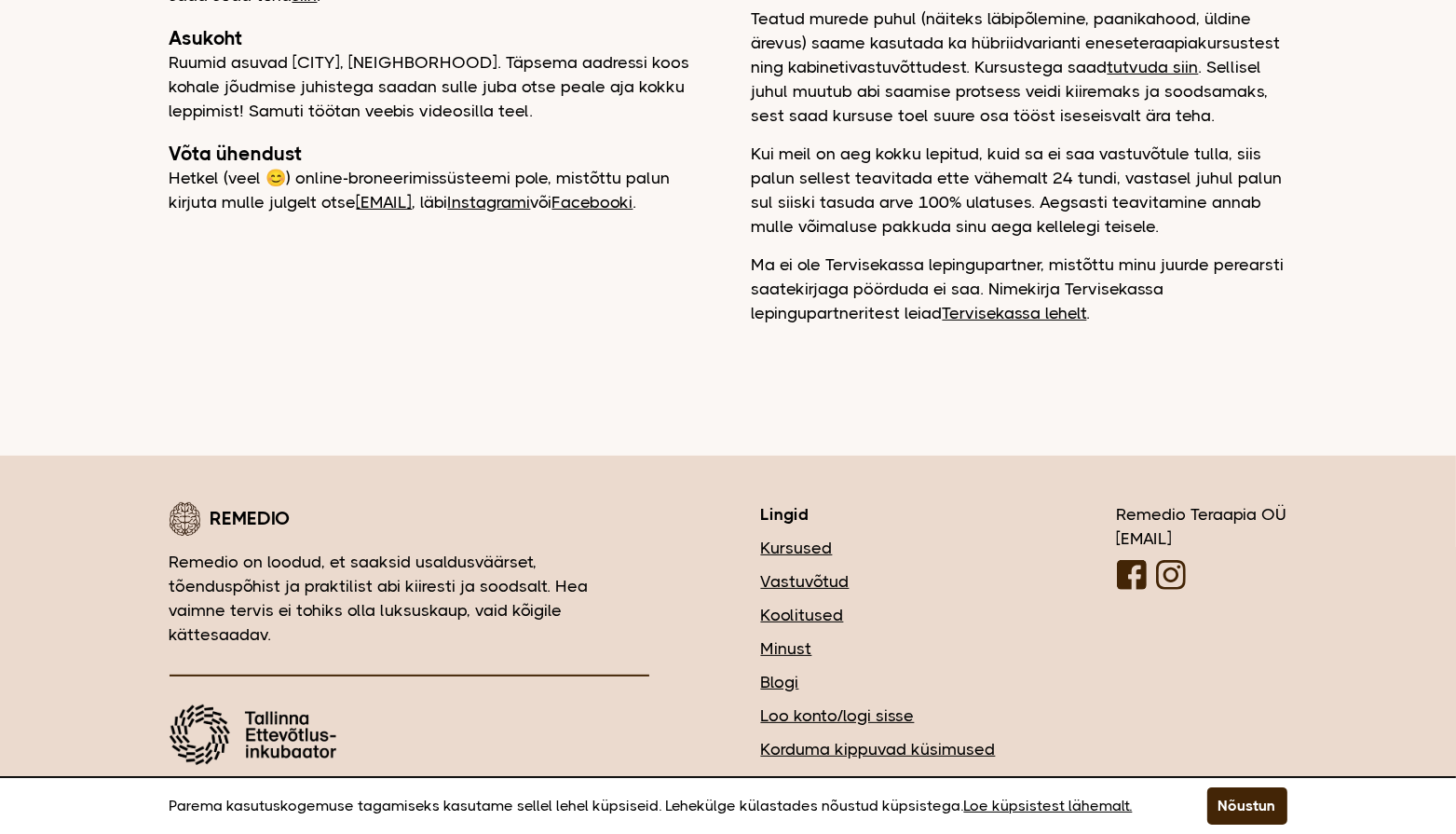 scroll, scrollTop: 407, scrollLeft: 0, axis: vertical 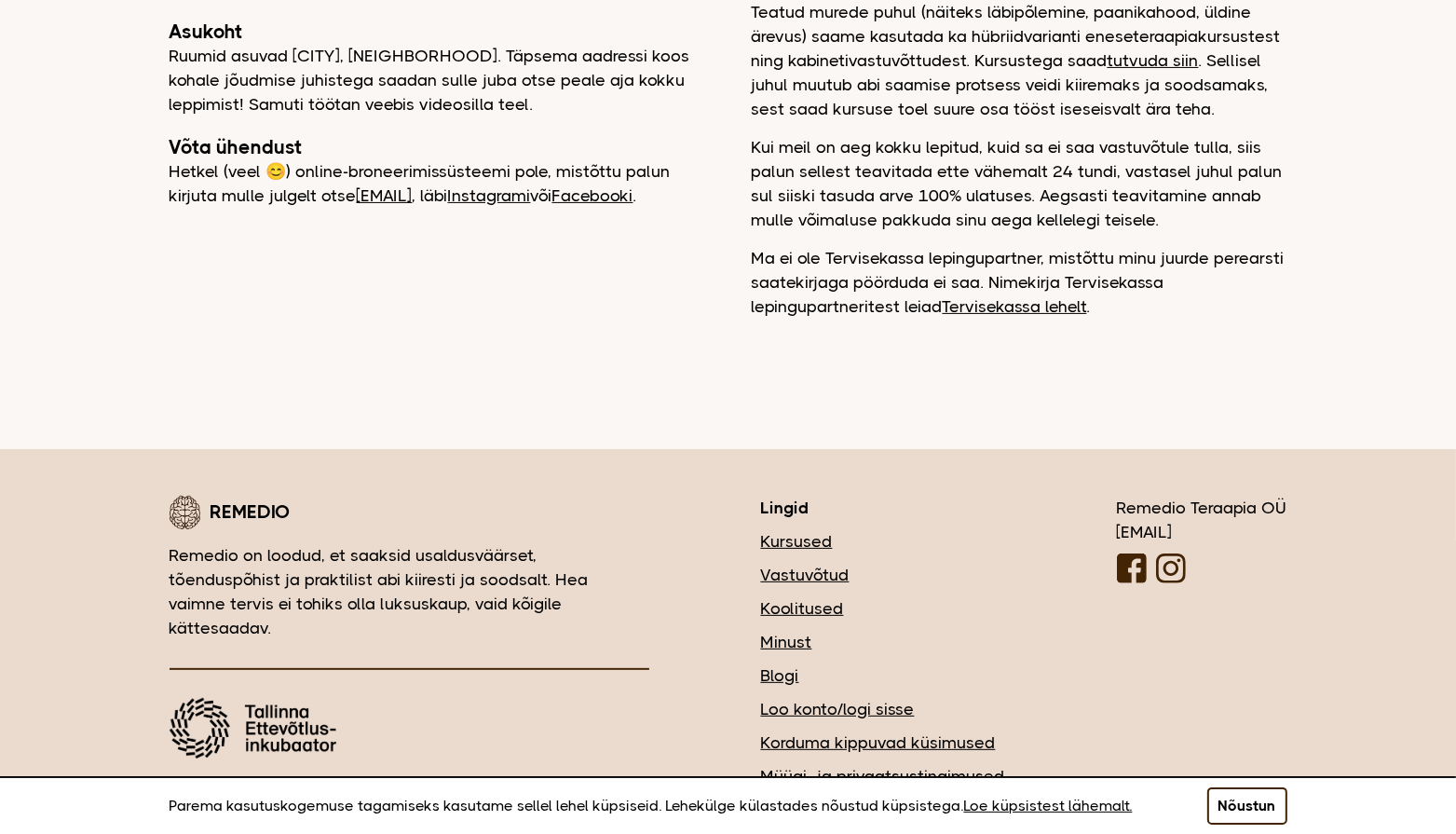 click on "Nõustun" at bounding box center [1247, 806] 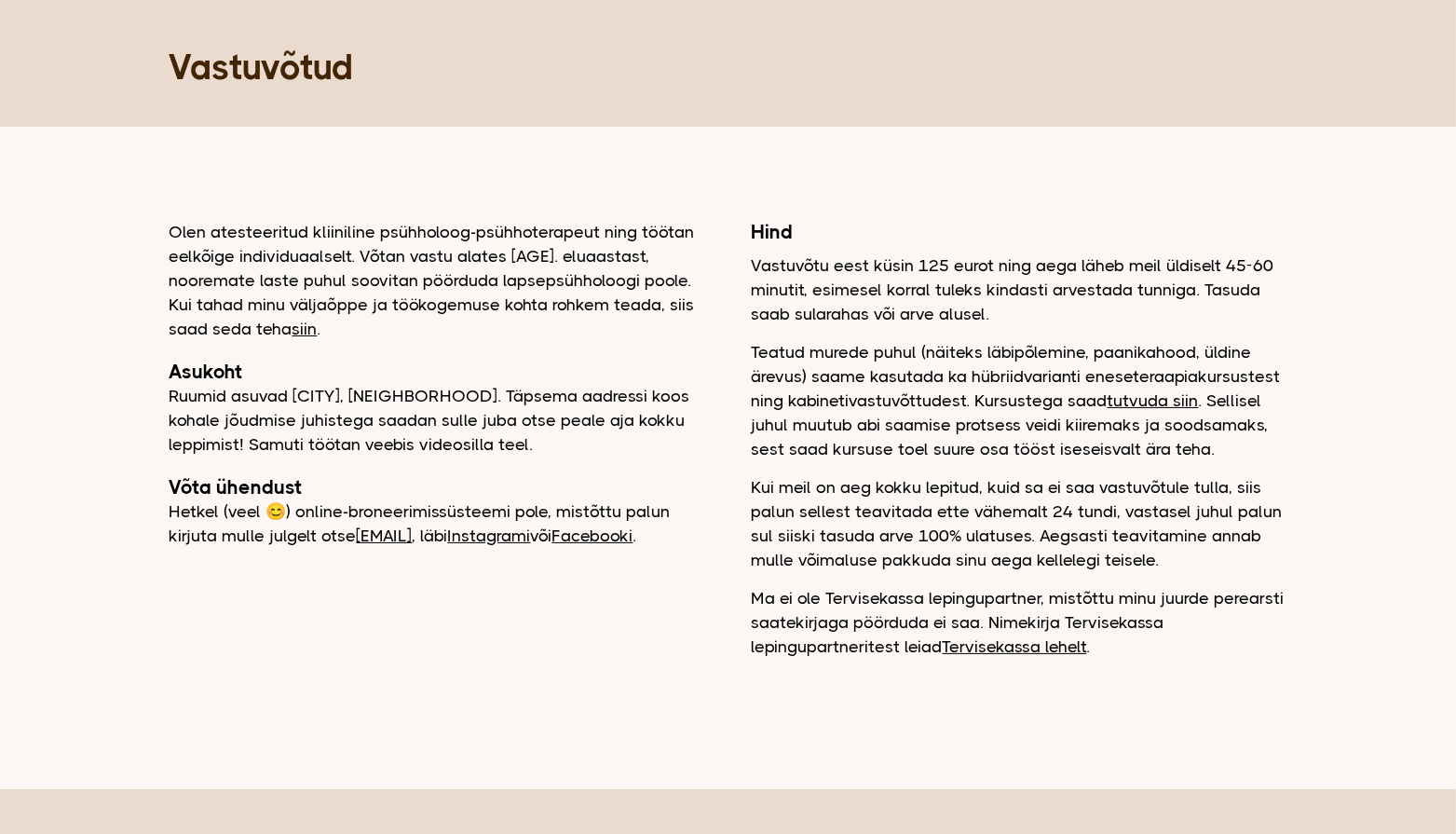 scroll, scrollTop: 0, scrollLeft: 0, axis: both 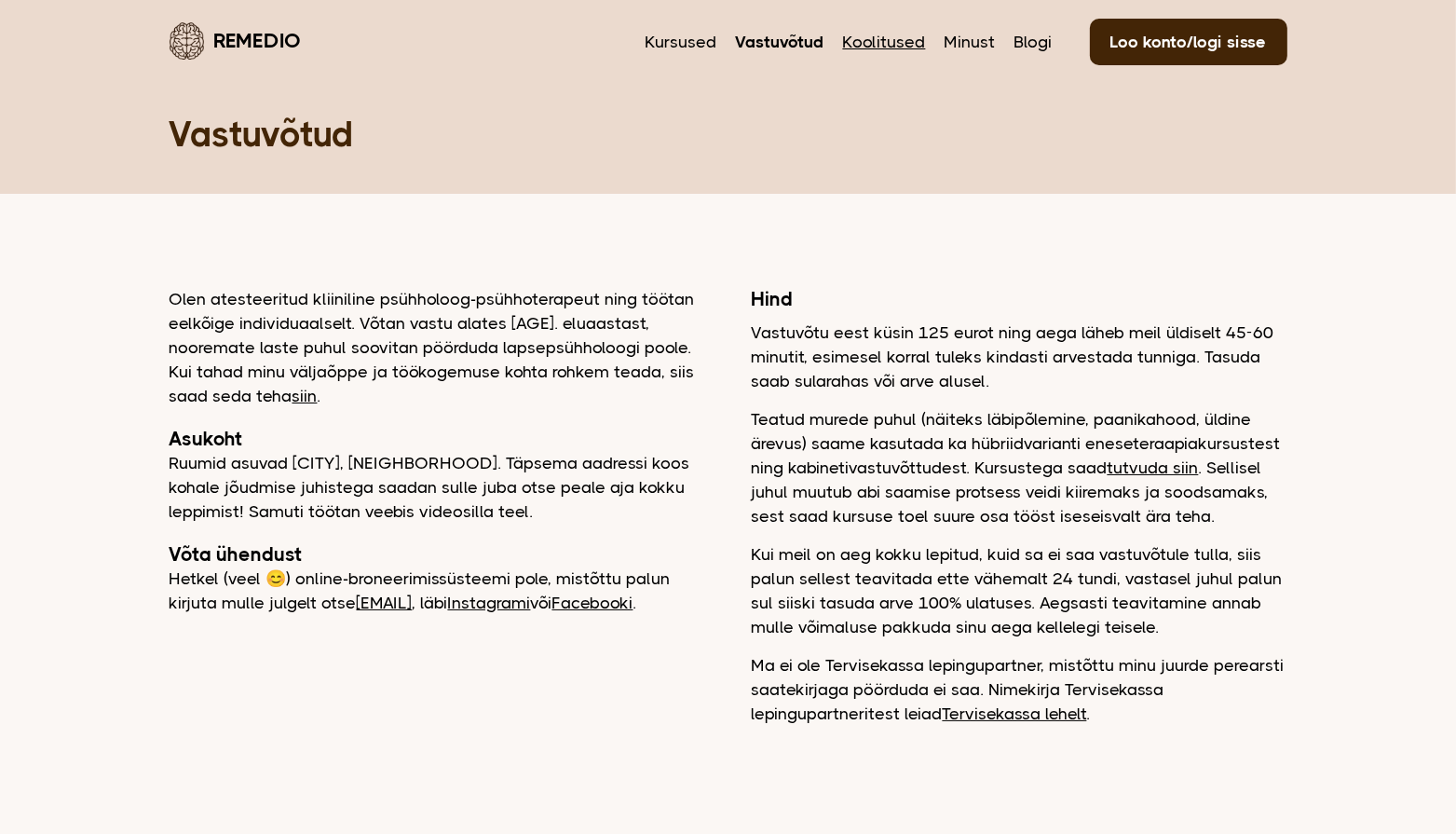 click on "Koolitused" at bounding box center (884, 42) 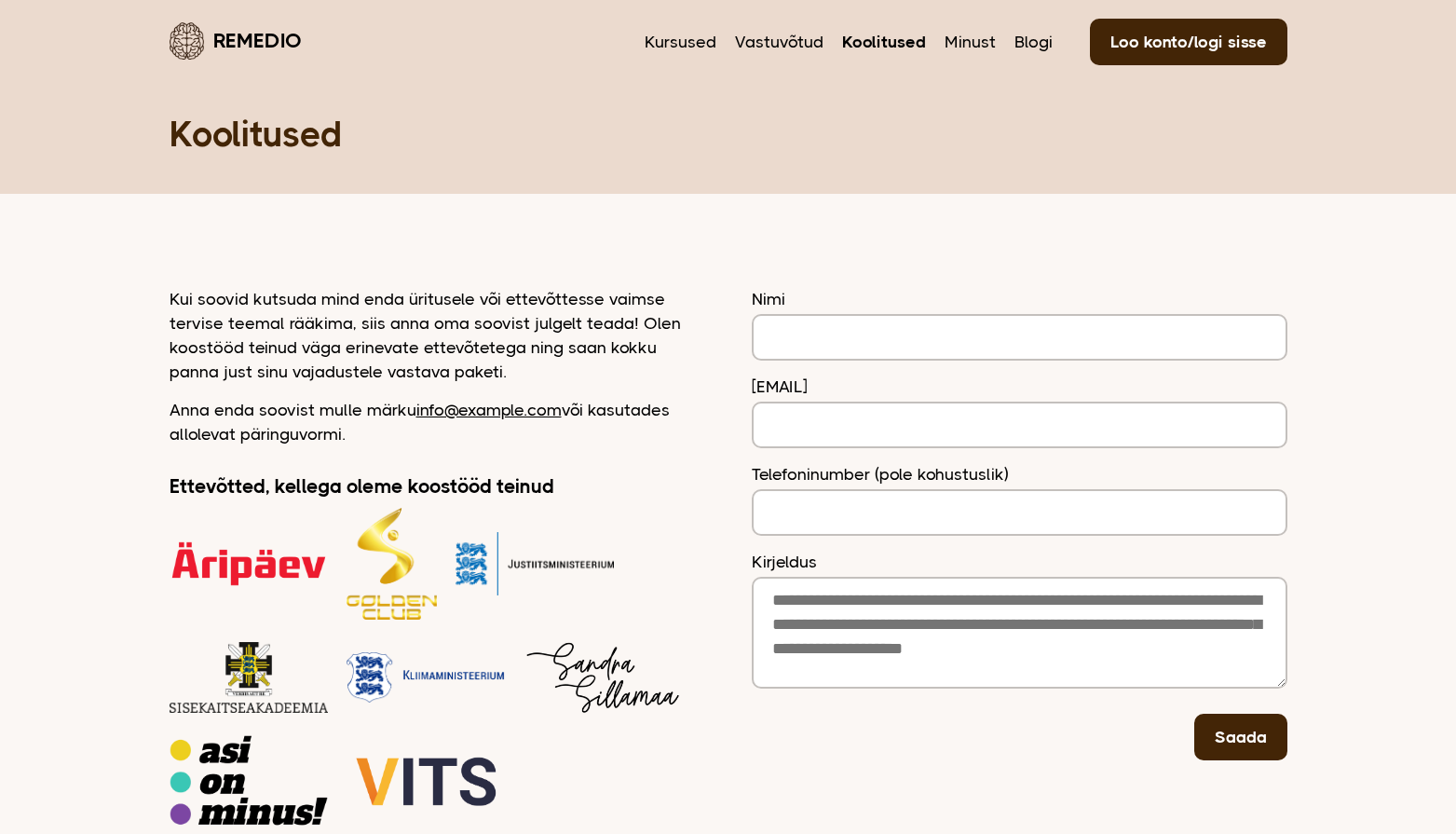 scroll, scrollTop: 0, scrollLeft: 0, axis: both 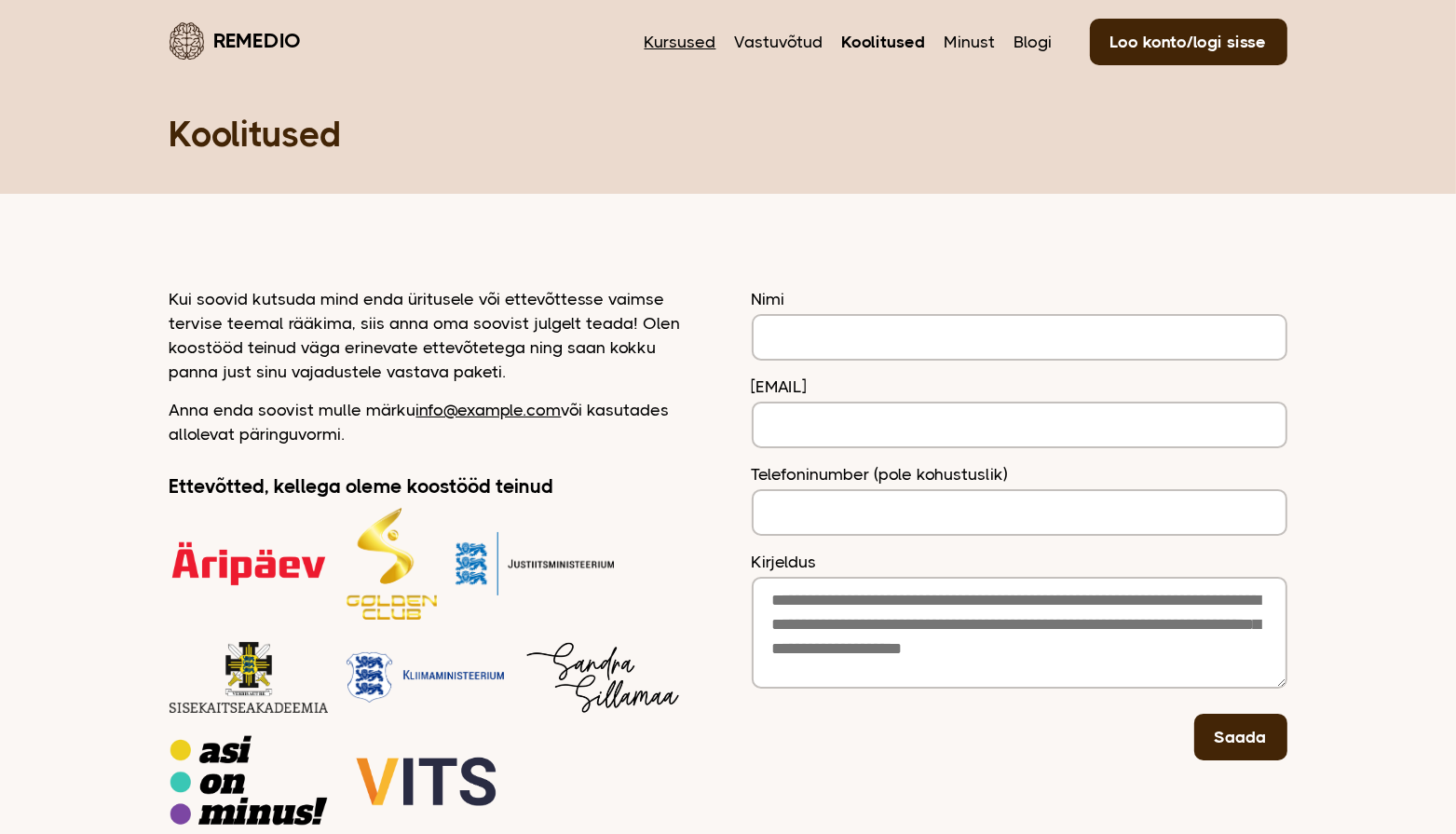 click on "Kursused" at bounding box center [680, 42] 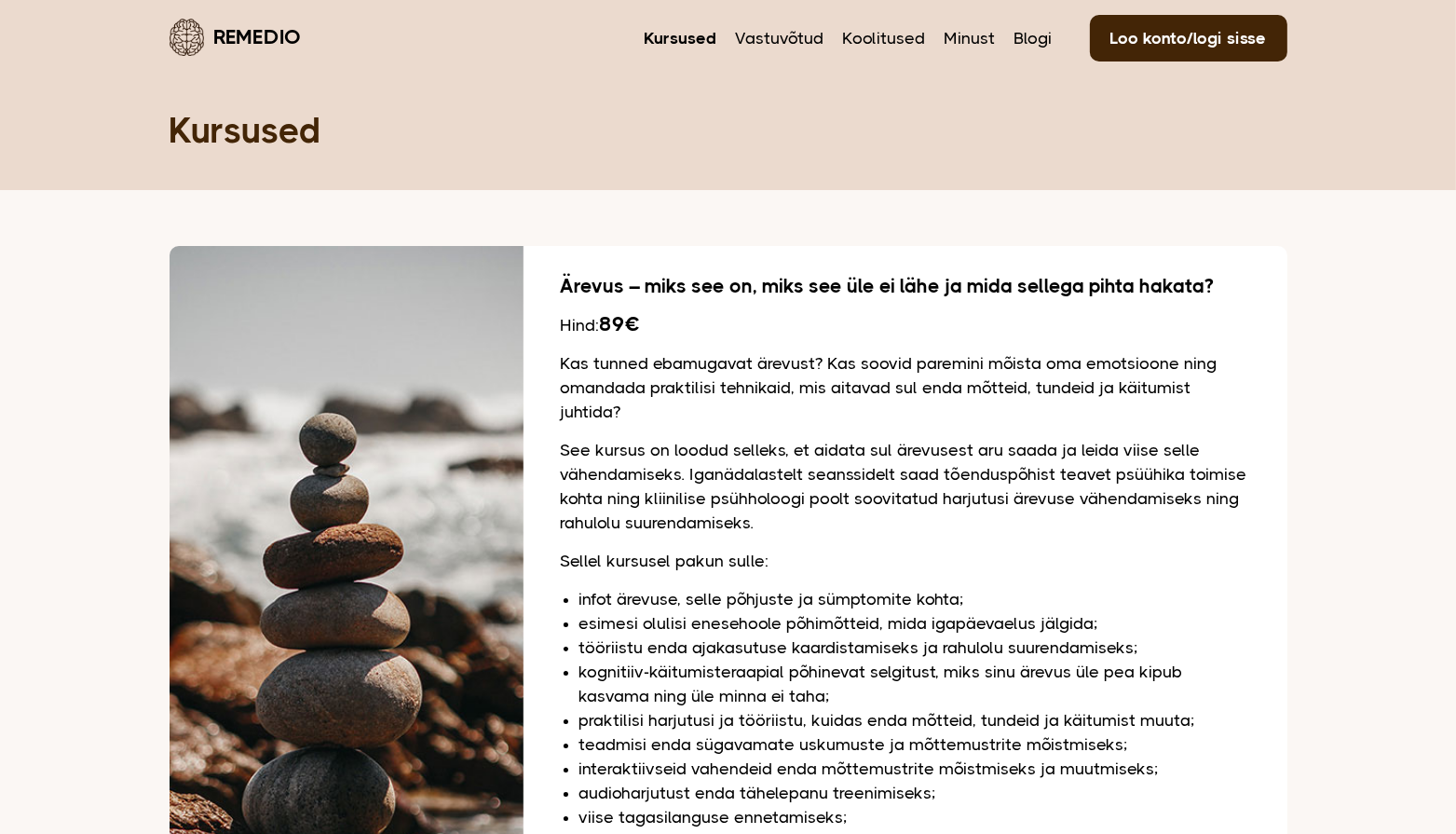 scroll, scrollTop: 0, scrollLeft: 0, axis: both 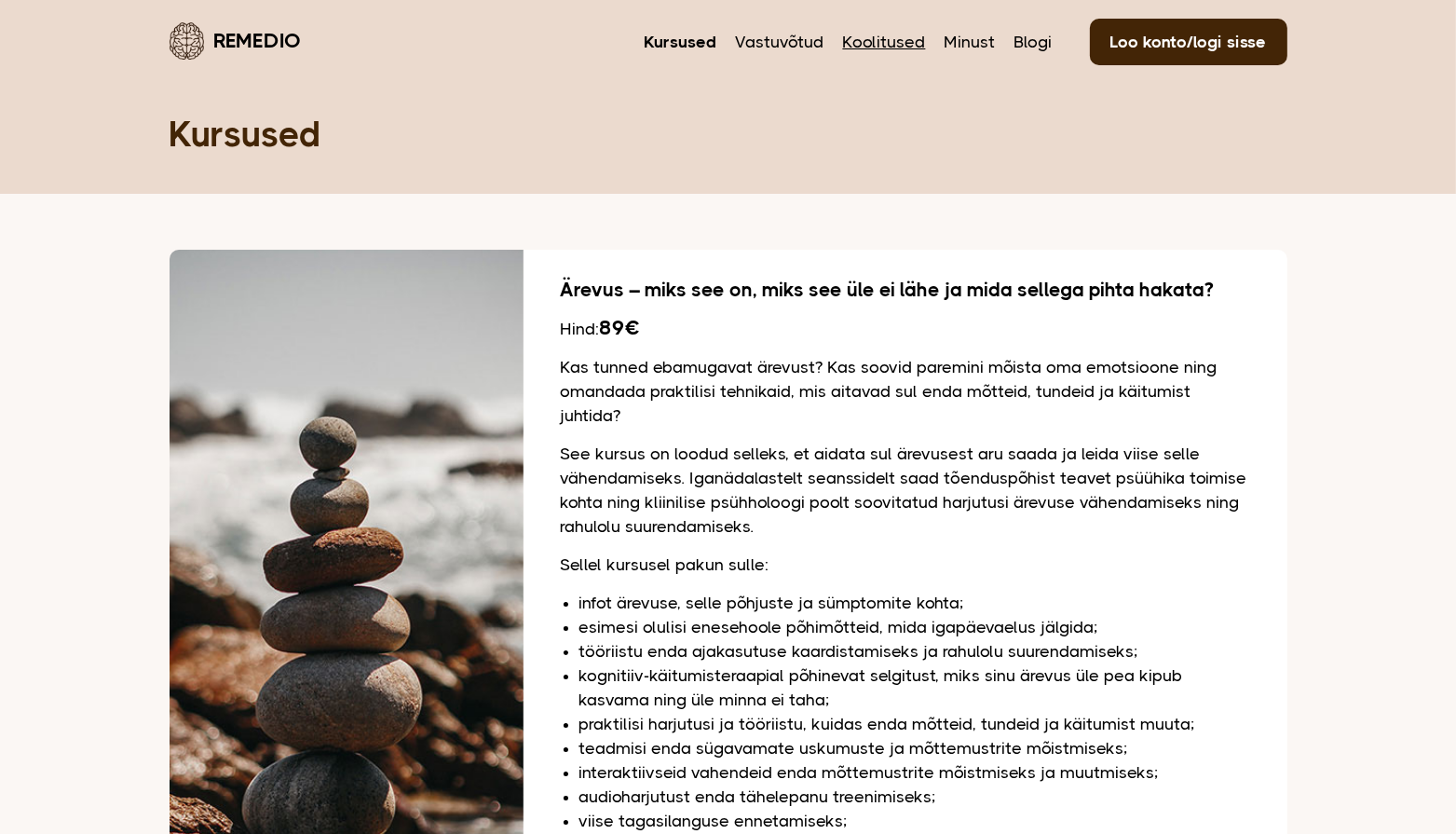 click on "Koolitused" at bounding box center (884, 42) 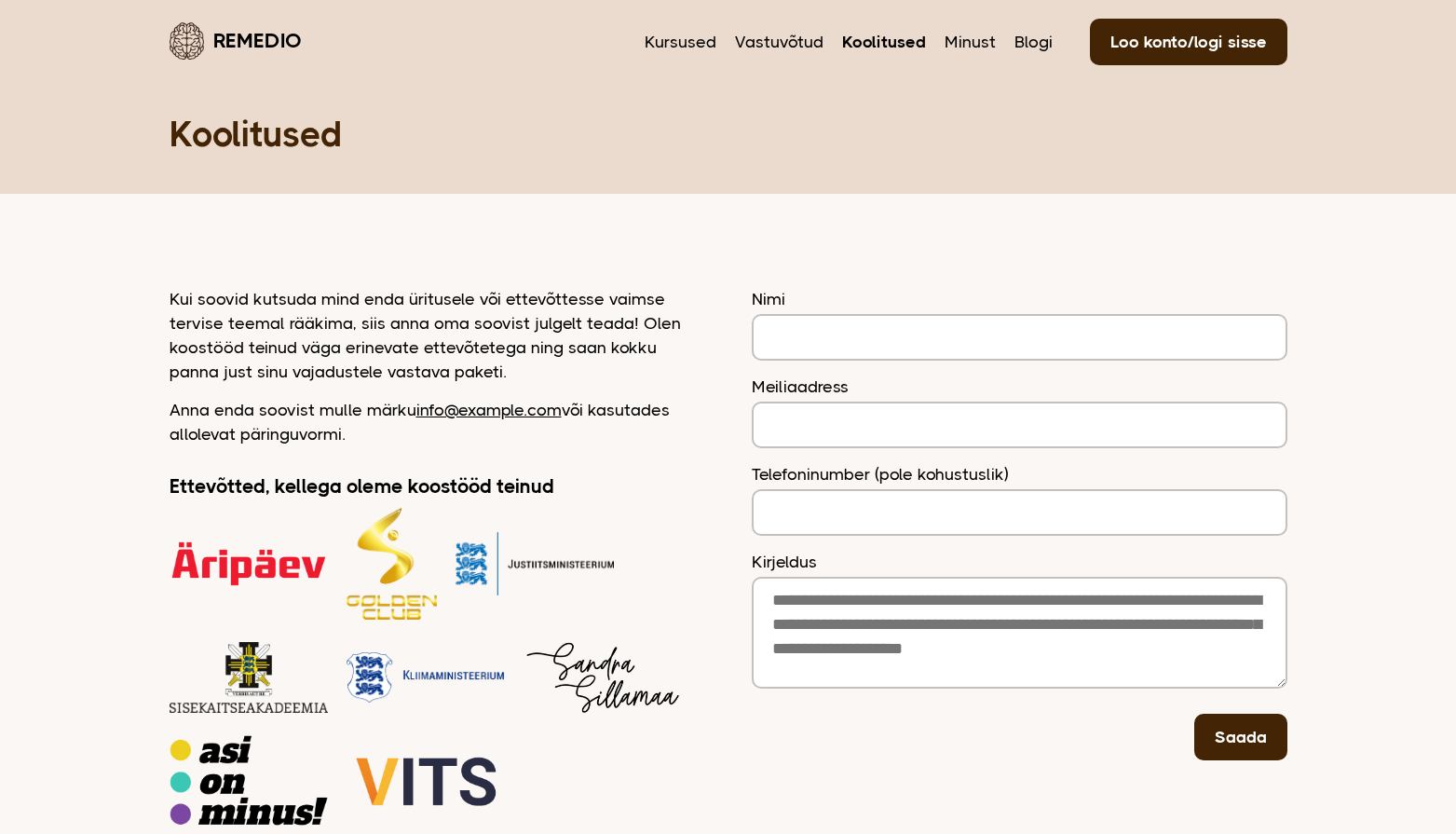 scroll, scrollTop: 0, scrollLeft: 0, axis: both 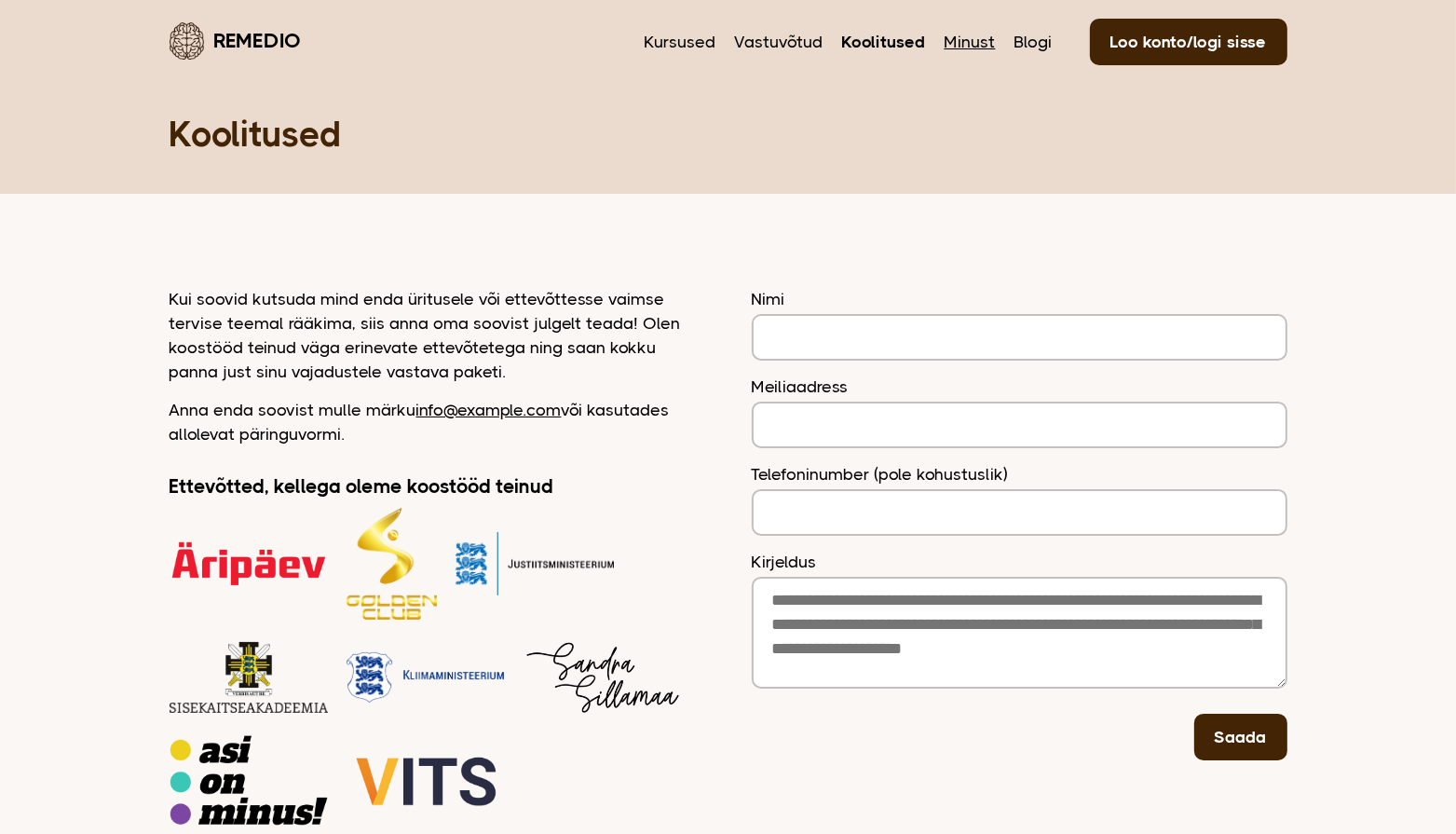 click on "Minust" at bounding box center (970, 42) 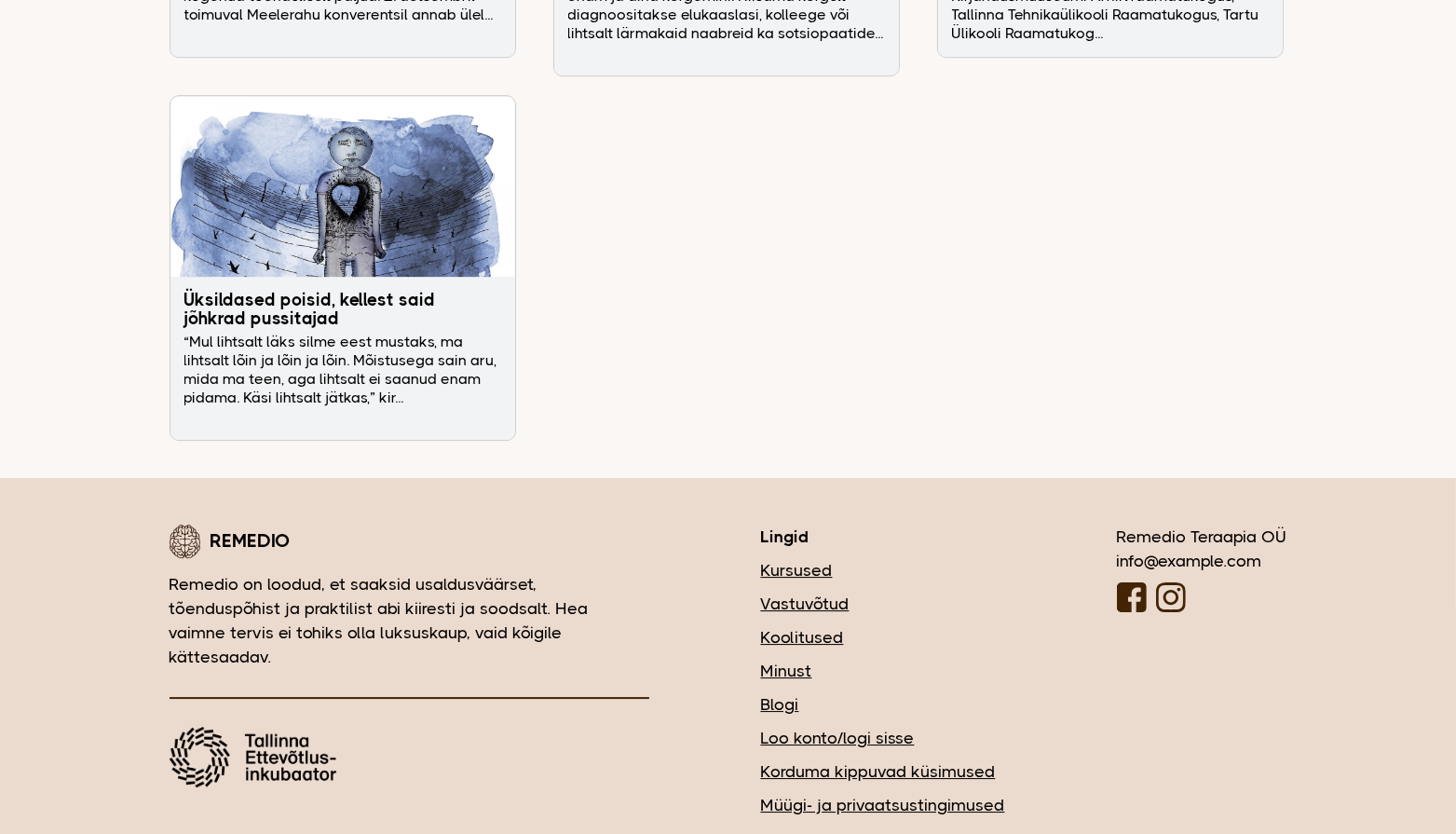 scroll, scrollTop: 6020, scrollLeft: 0, axis: vertical 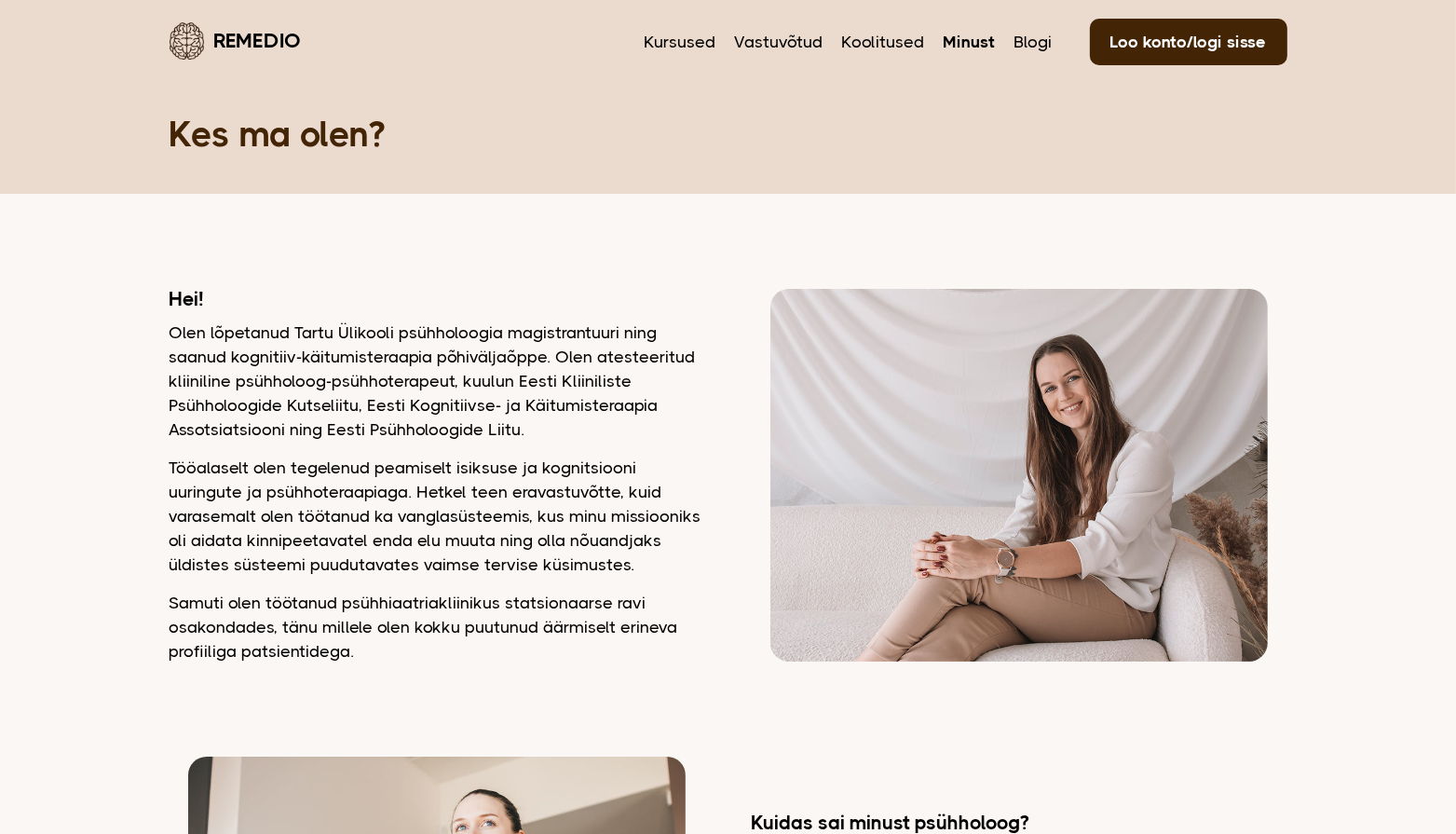 click on "Remedio
Kursused
Vastuvõtud
Koolitused
Minust
Blogi
Loo konto/logi sisse
Kes ma olen?
Hei!
Samuti olen töötanud psühhiaatriakliinikus statsionaarse ravi osakondades, tänu millele olen kokku puutunud äärmiselt erineva profiiliga patsientidega.
2024" at bounding box center [728, 3230] 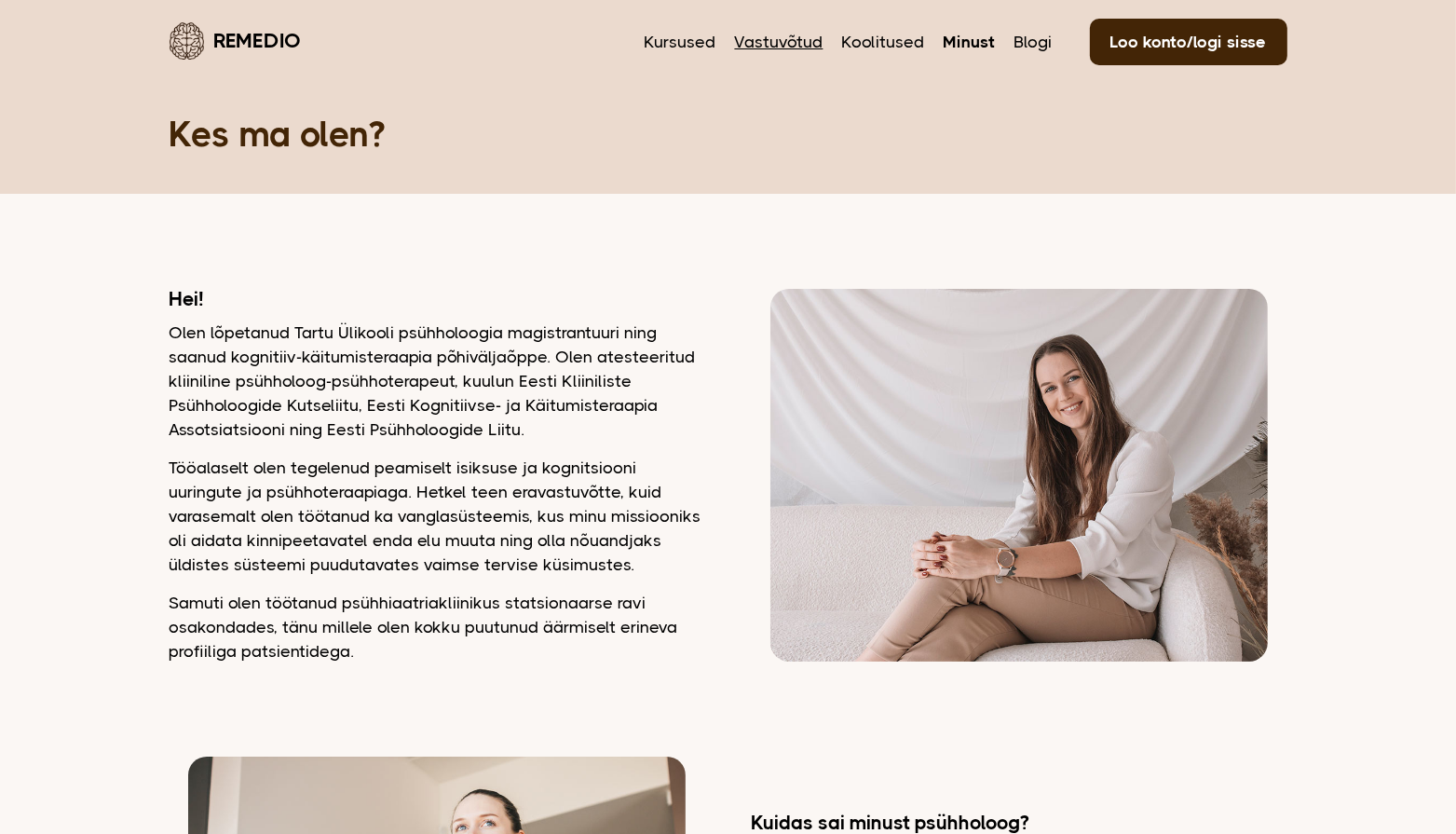 click on "Vastuvõtud" at bounding box center [779, 42] 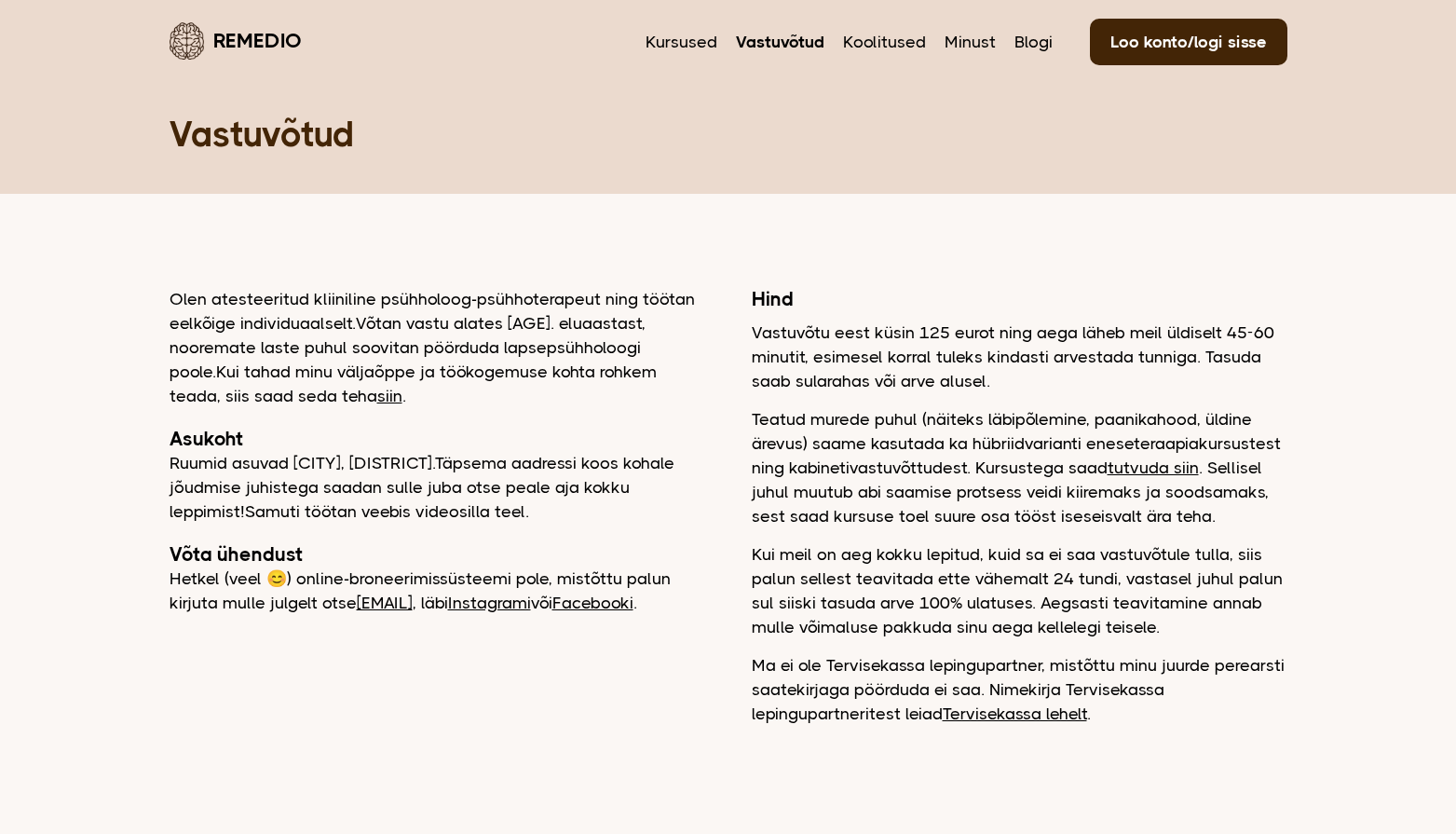 scroll, scrollTop: 0, scrollLeft: 0, axis: both 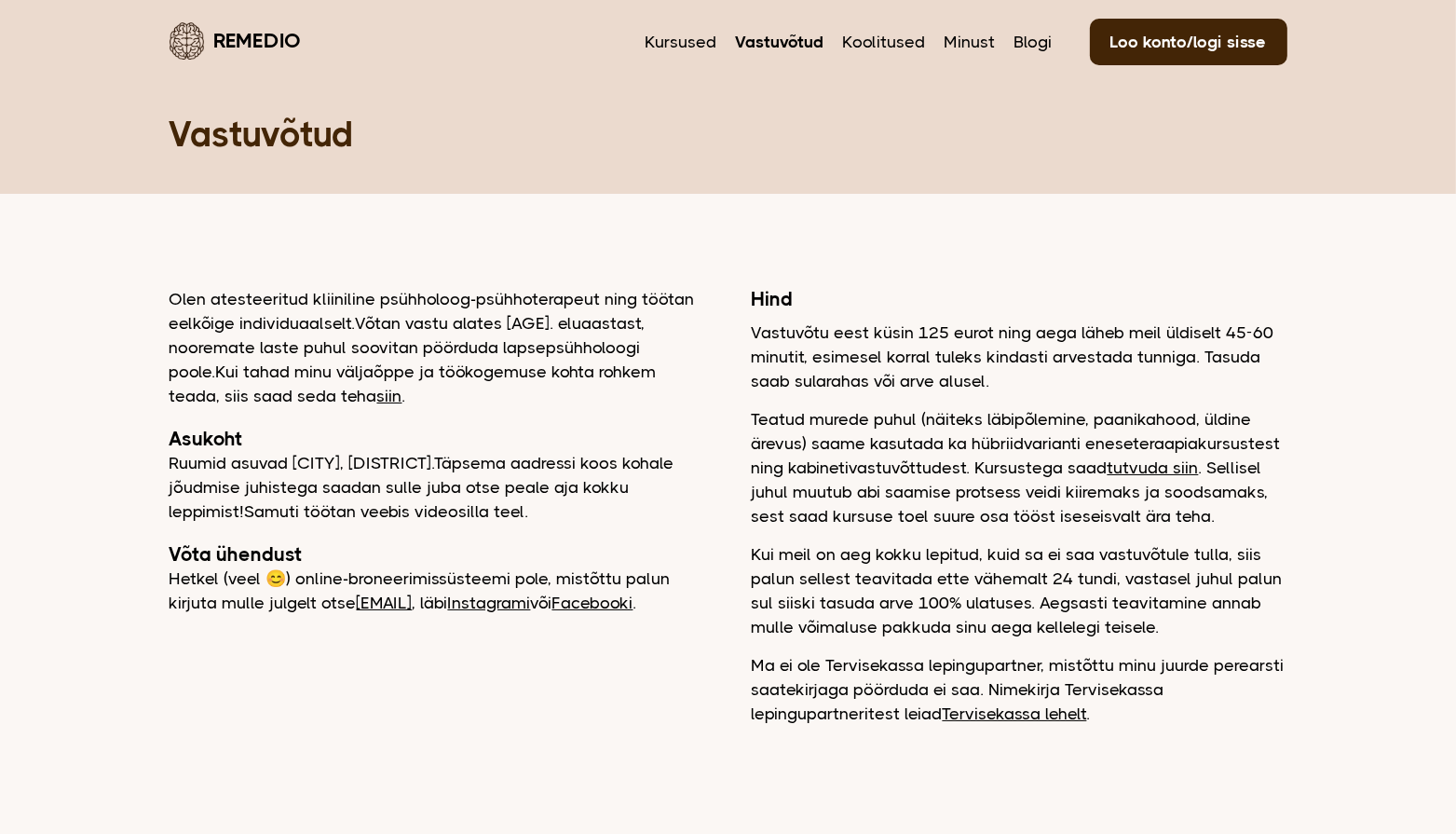 click on "Facebooki" at bounding box center [592, 603] 